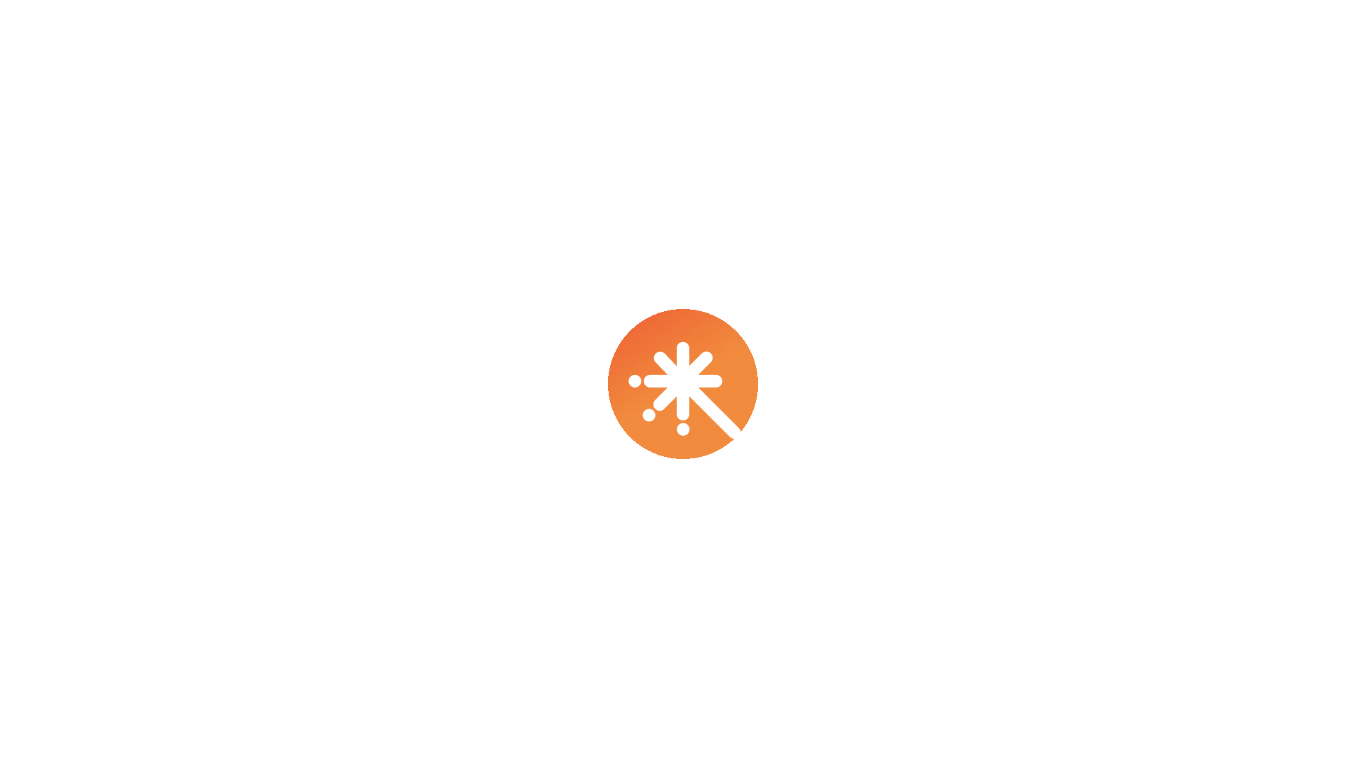 scroll, scrollTop: 0, scrollLeft: 0, axis: both 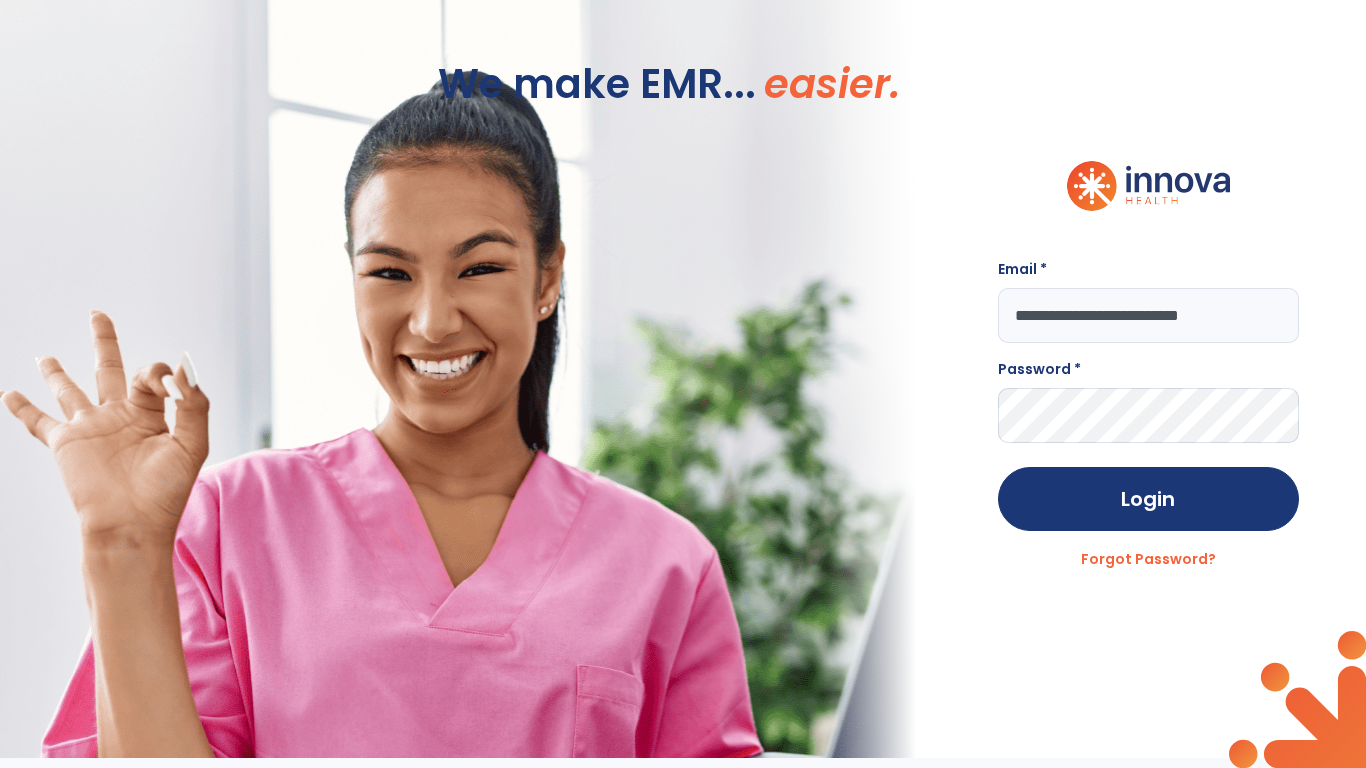 type on "**********" 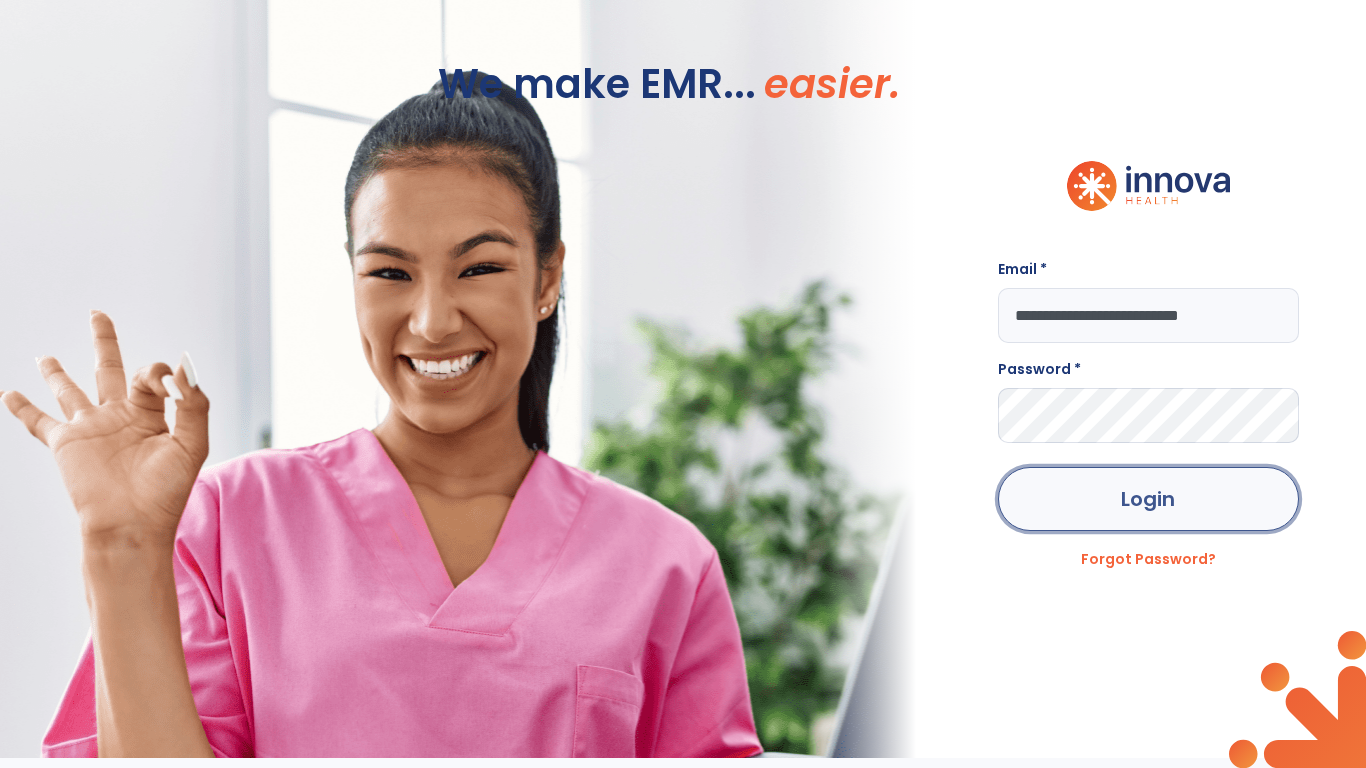 click on "Login" 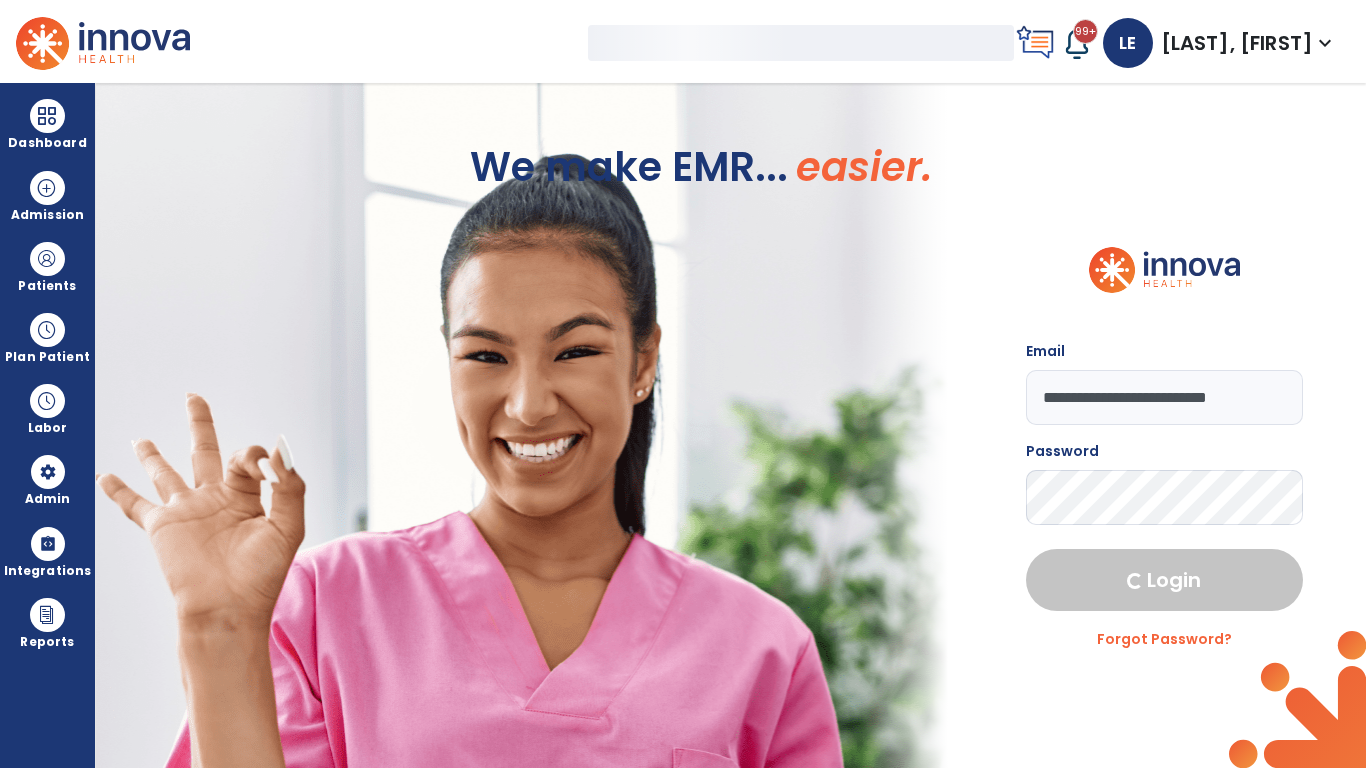 select on "***" 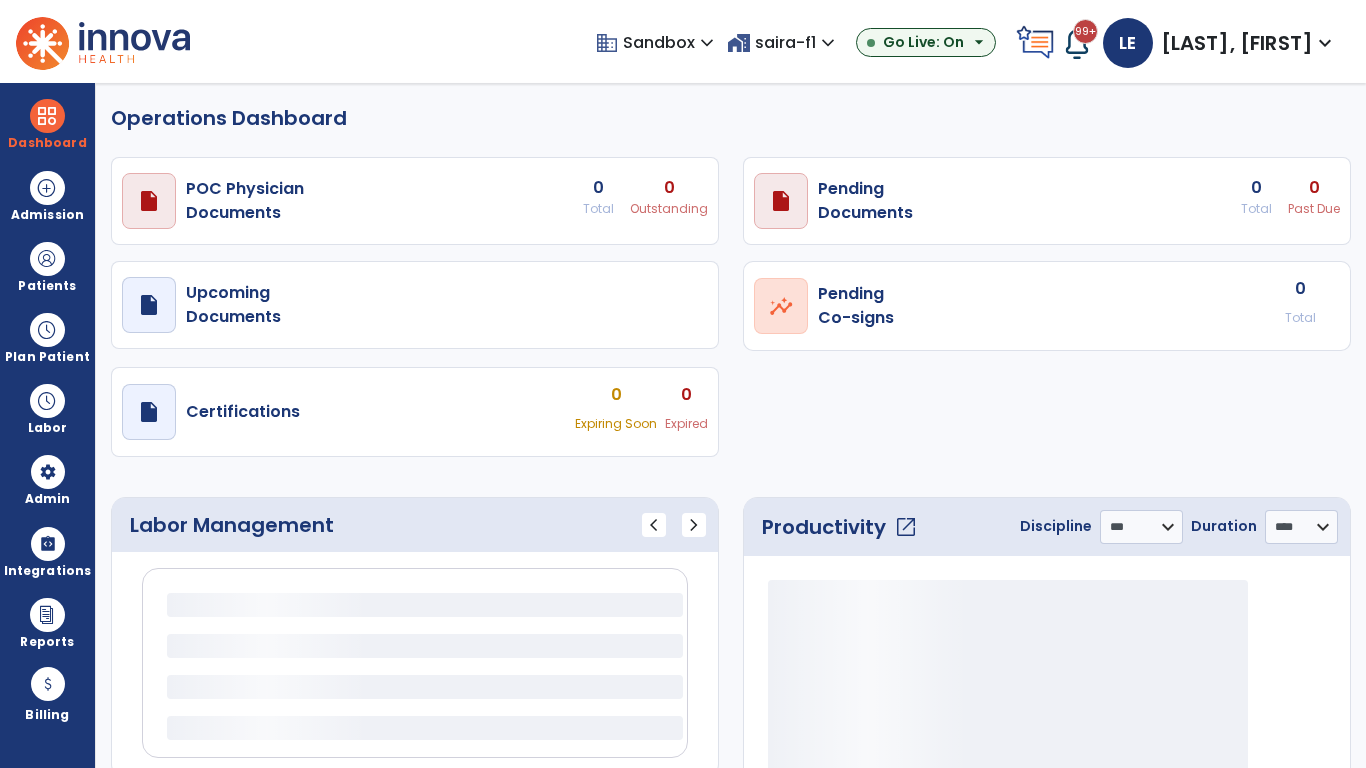 select on "***" 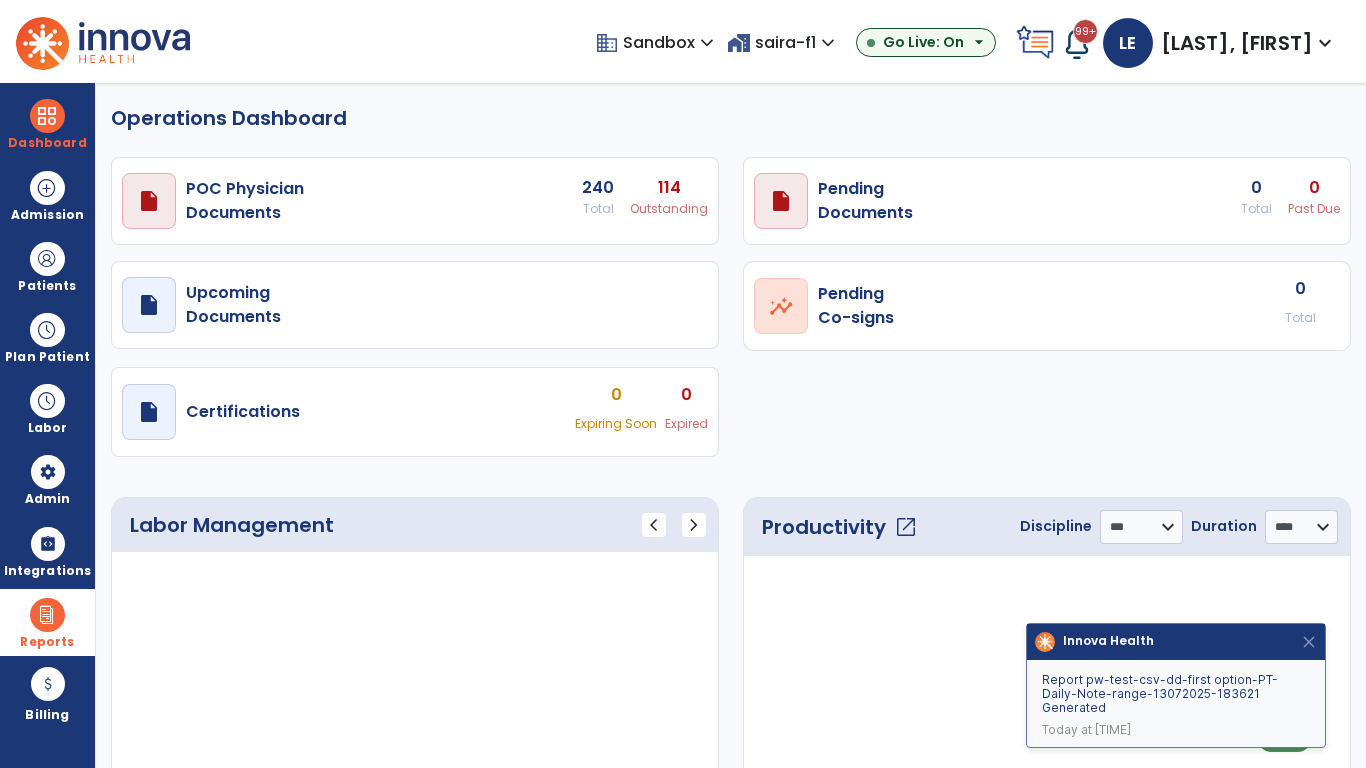 click at bounding box center (47, 615) 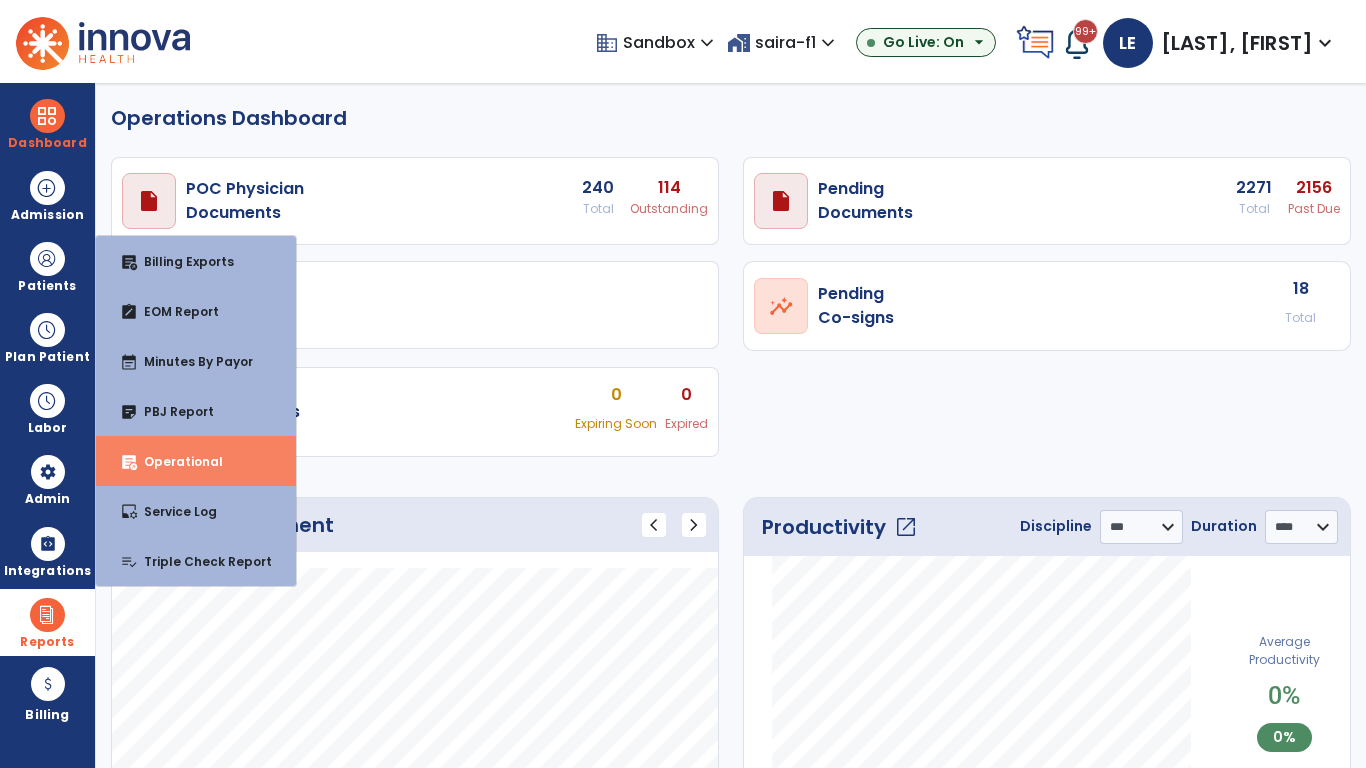click on "Operational" at bounding box center (175, 461) 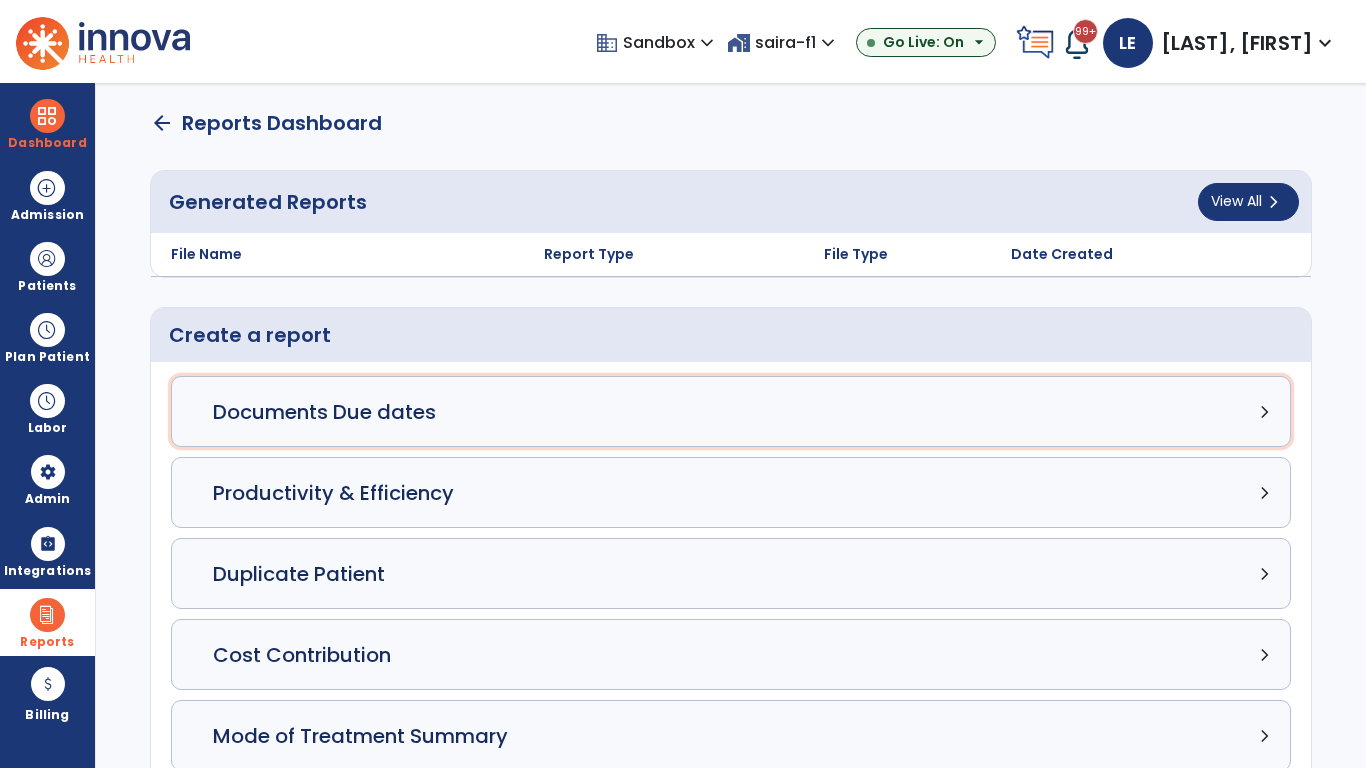 click on "Documents Due dates chevron_right" 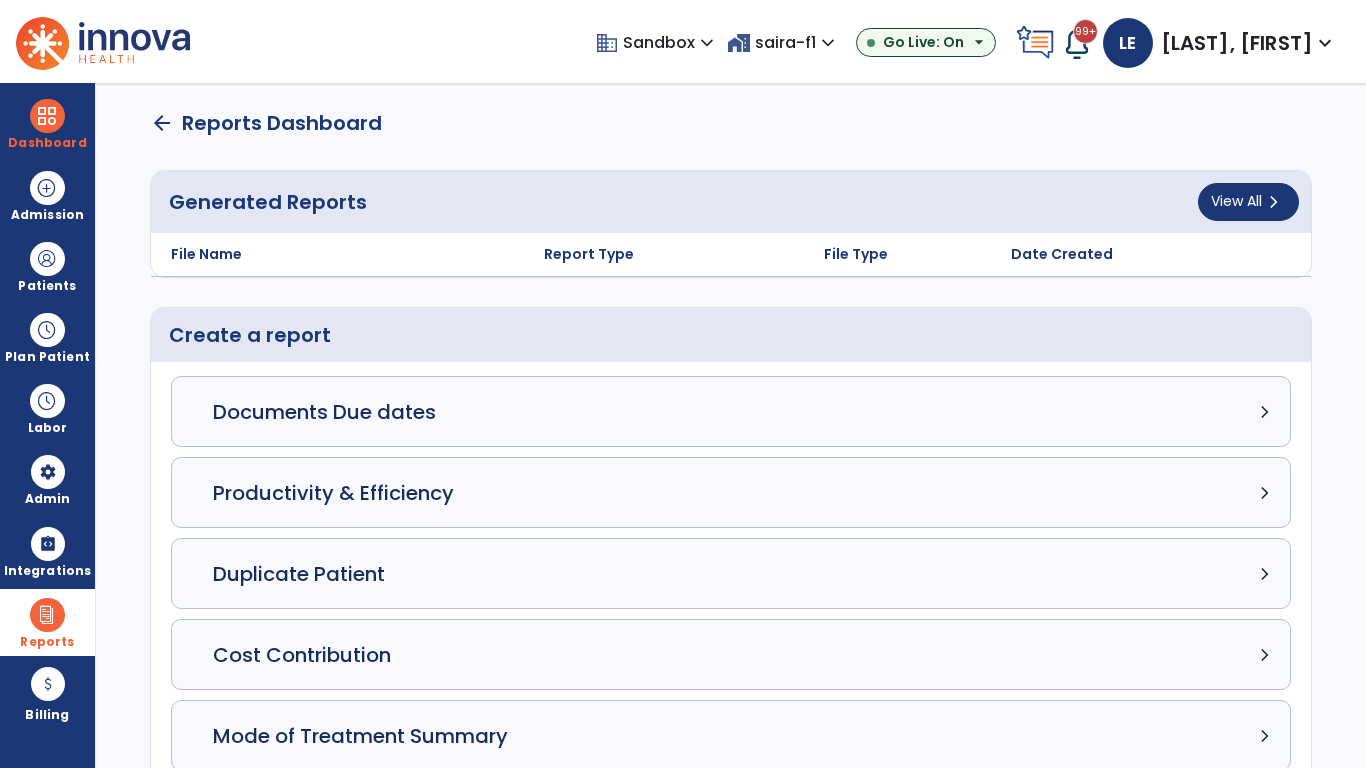 select on "***" 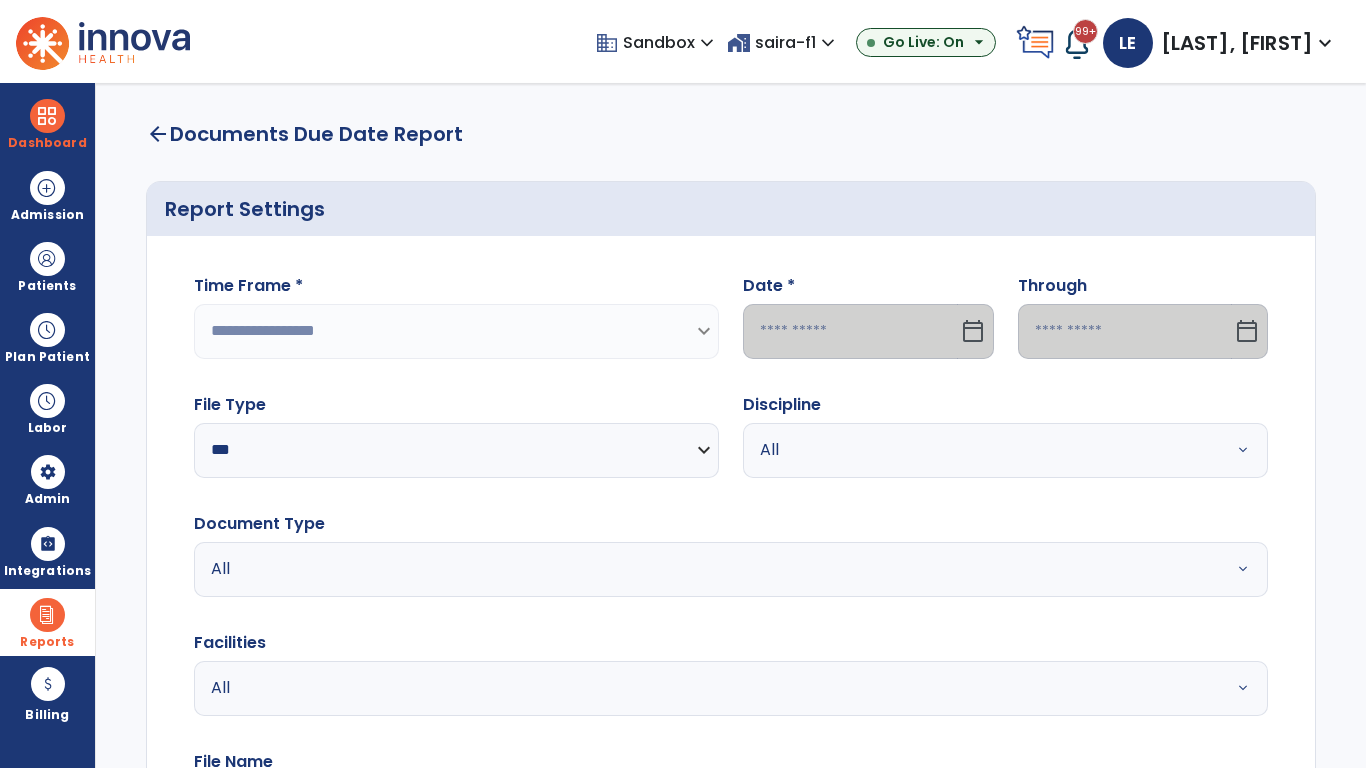 select on "*****" 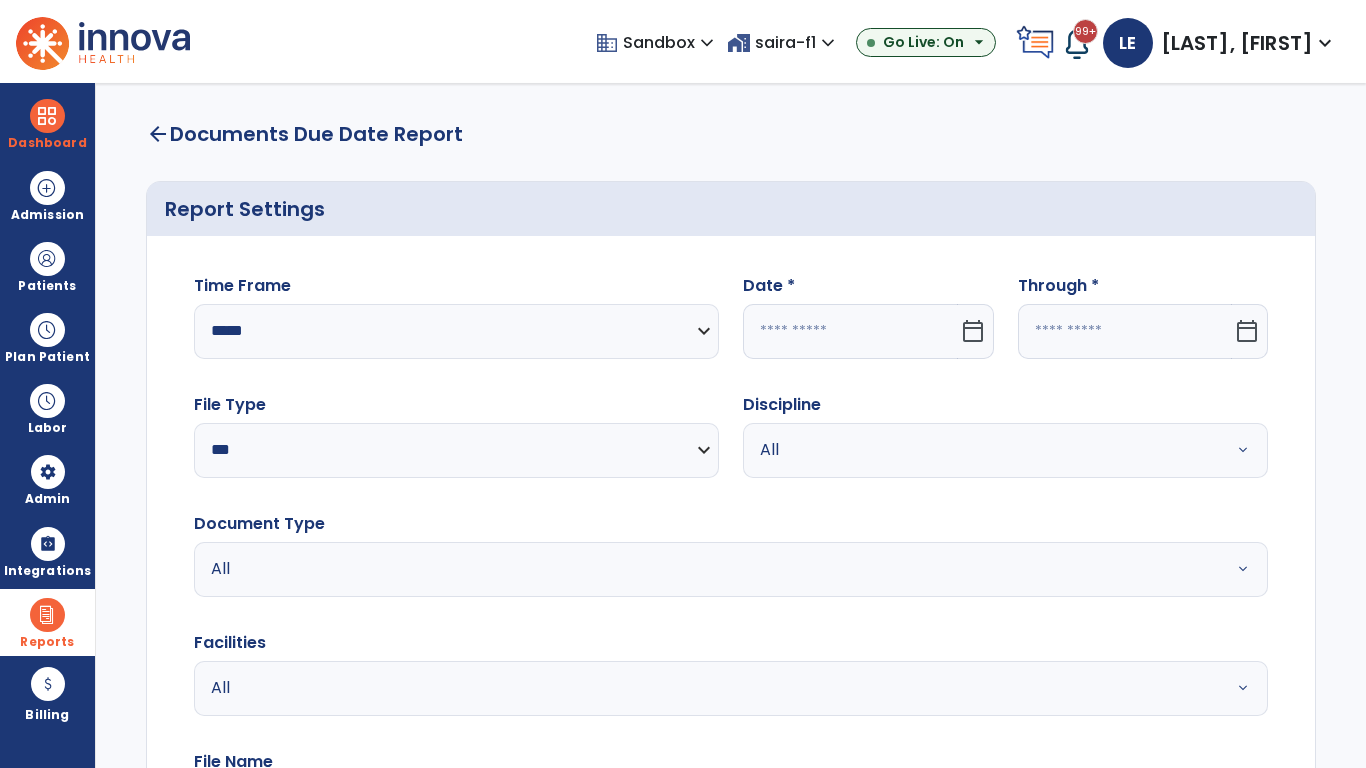 click 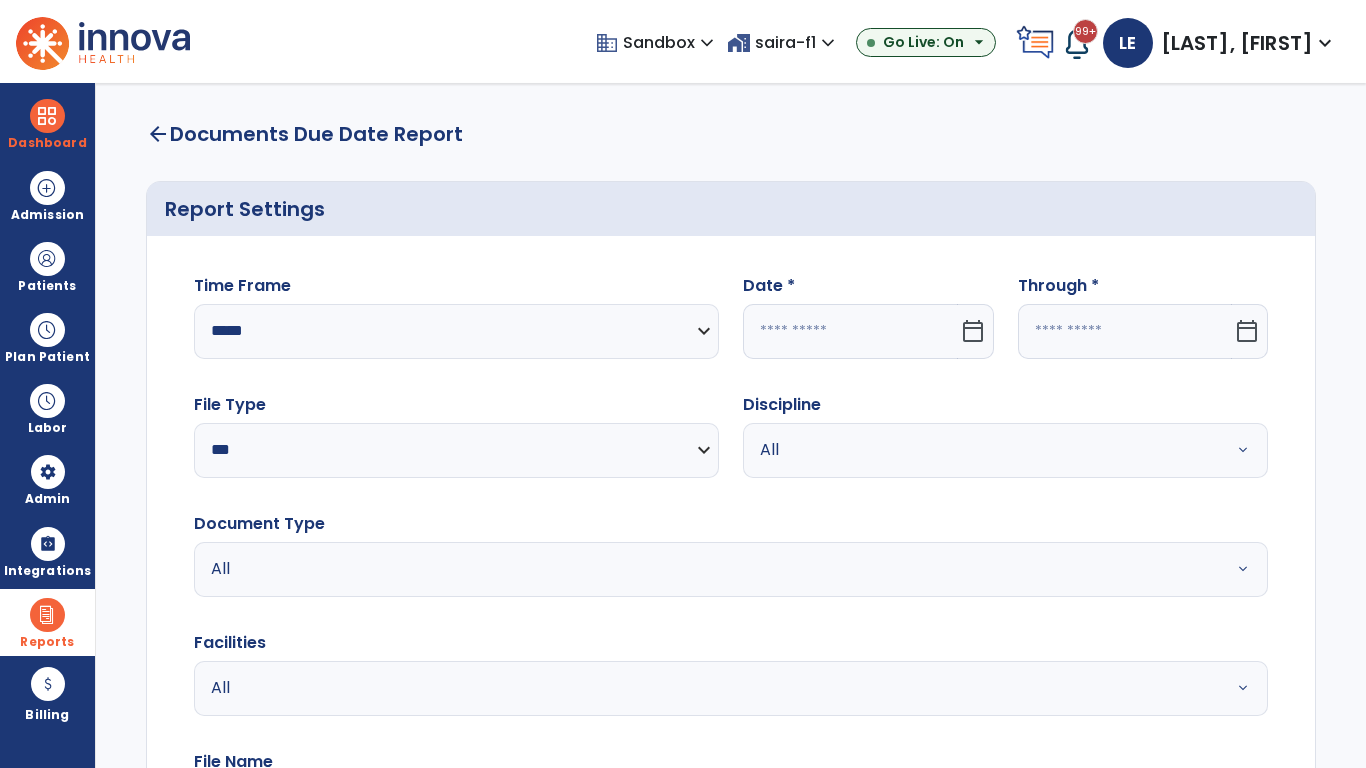 select on "*" 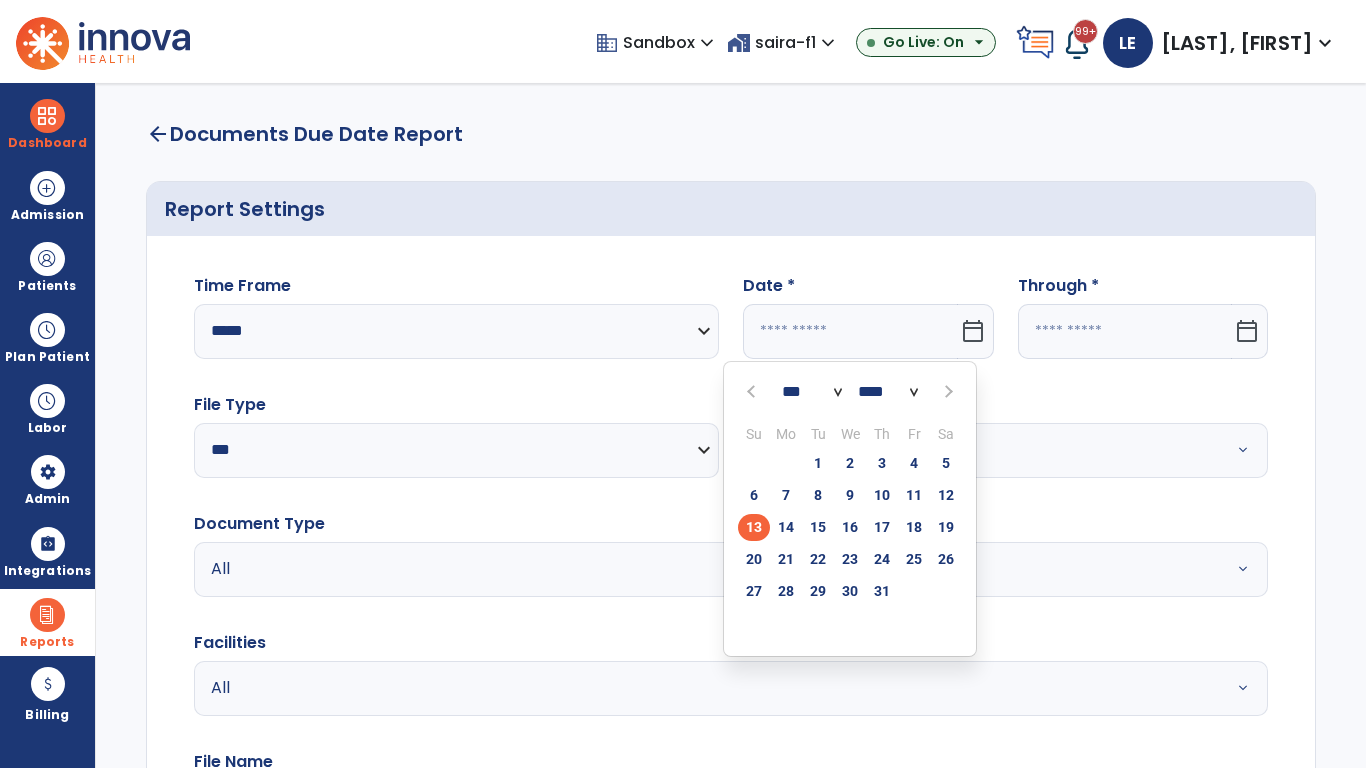 select on "****" 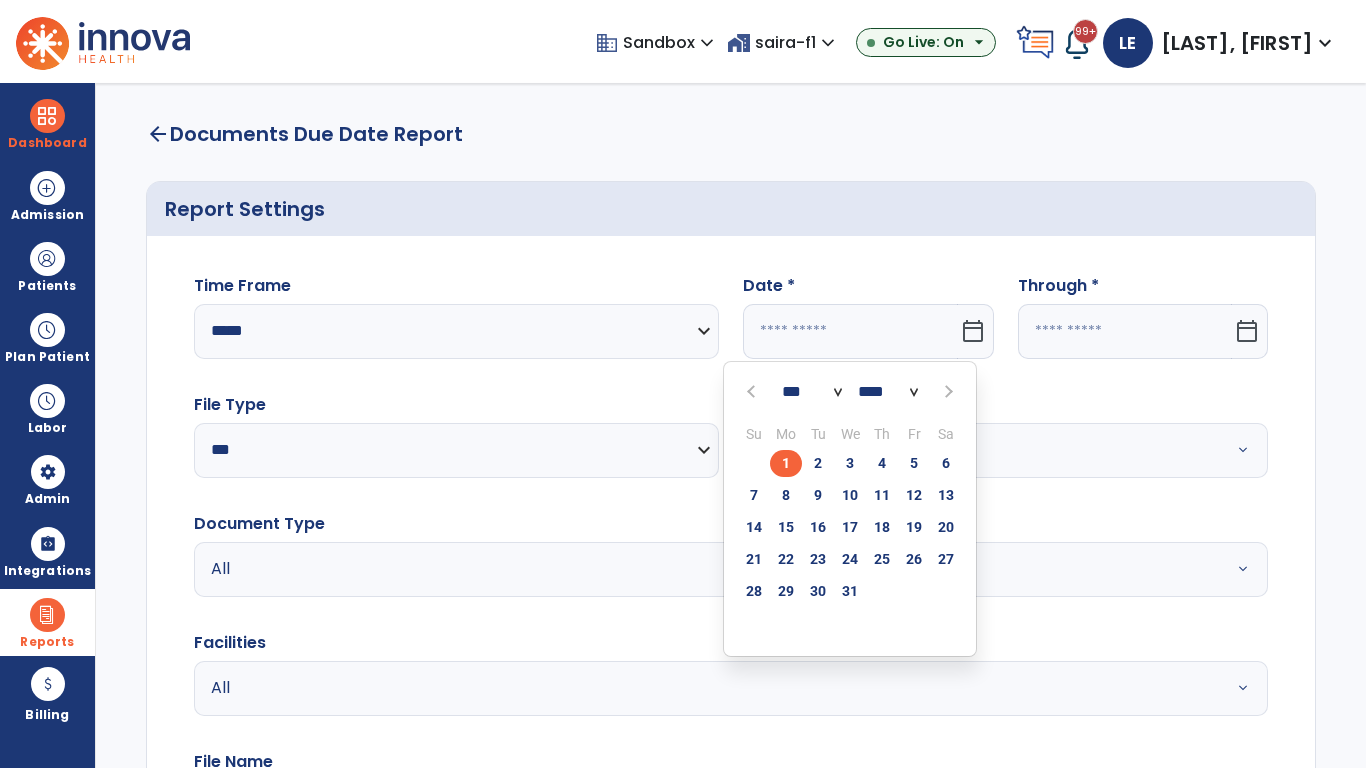 select on "**" 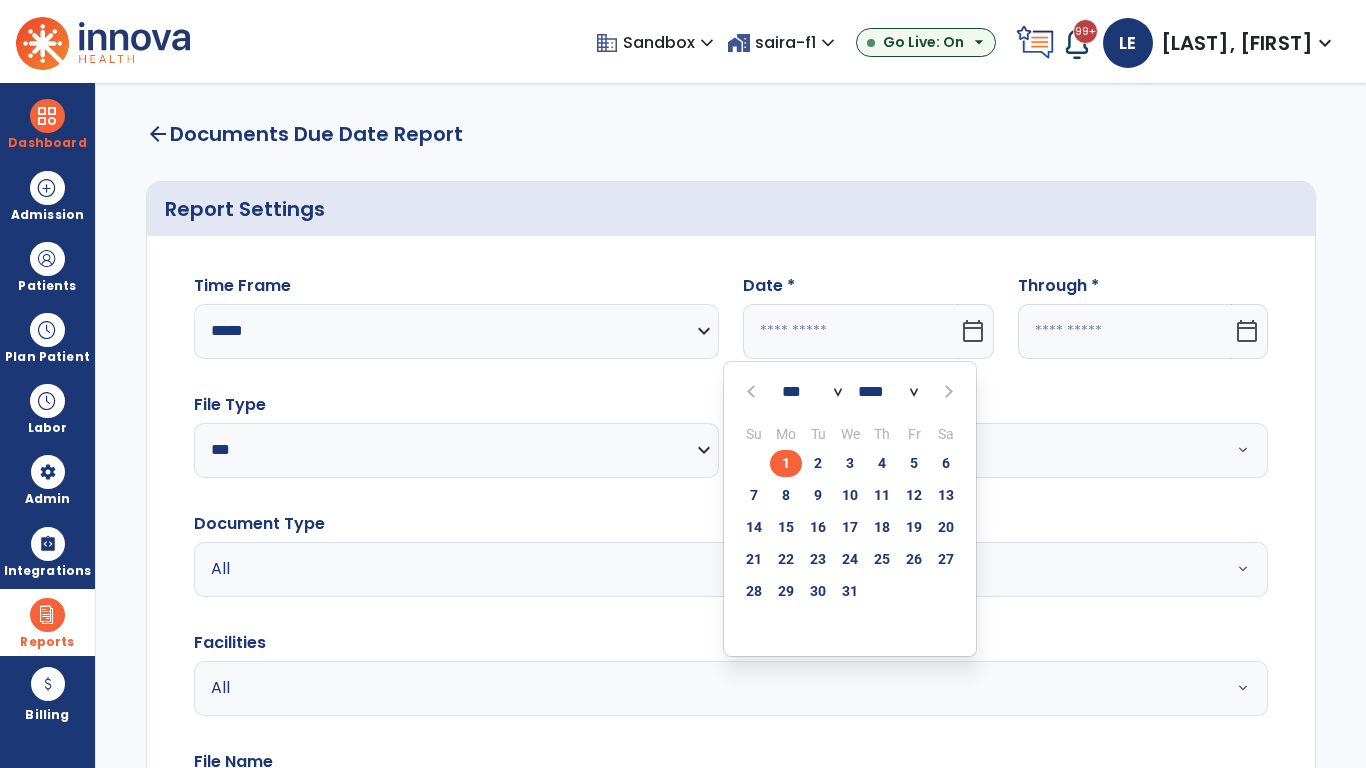 type on "*********" 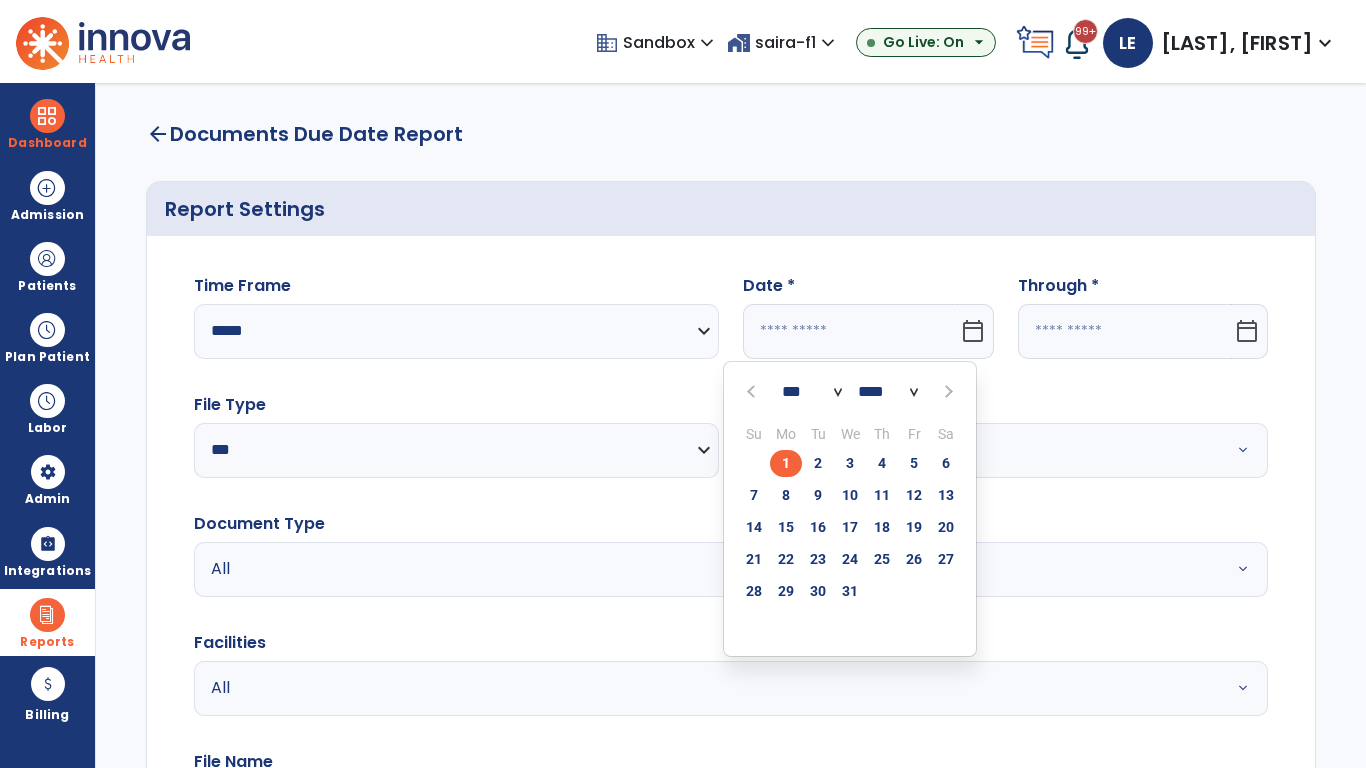 type on "**********" 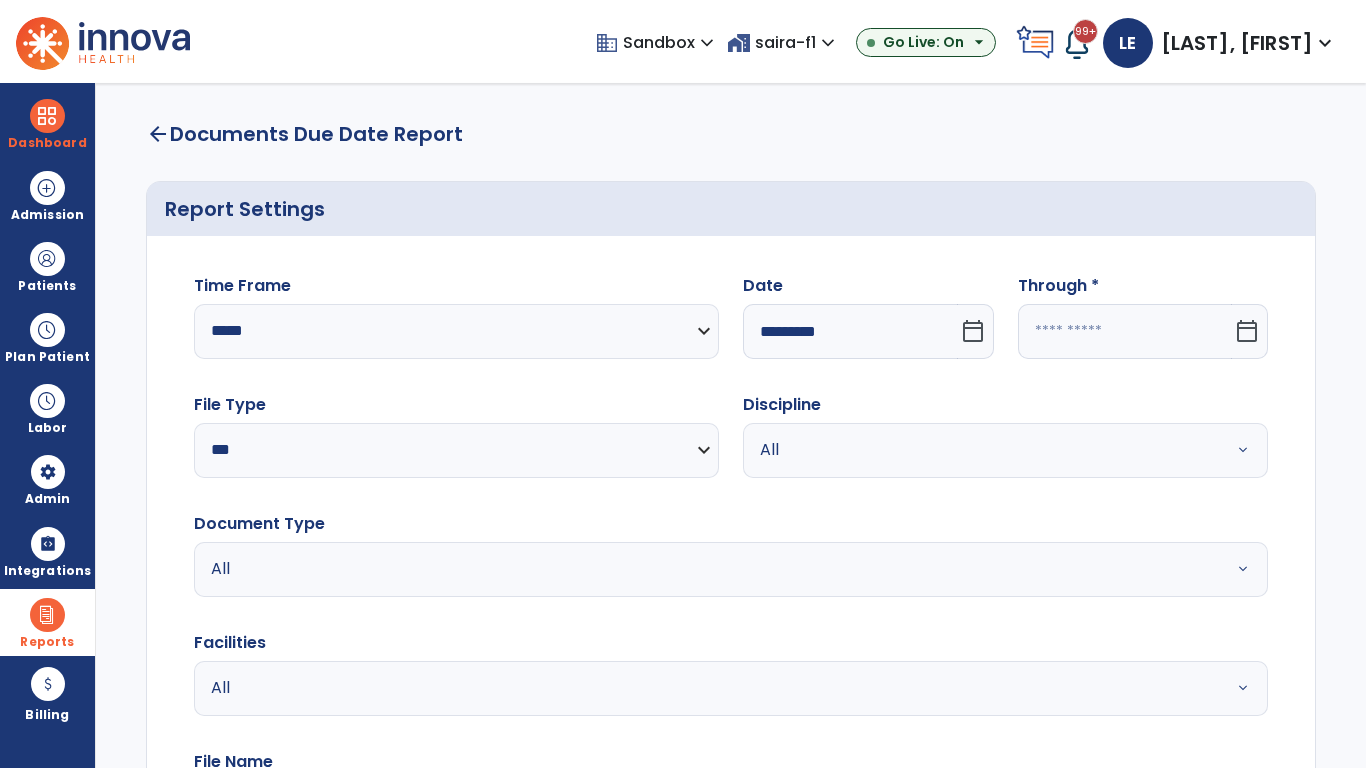 click 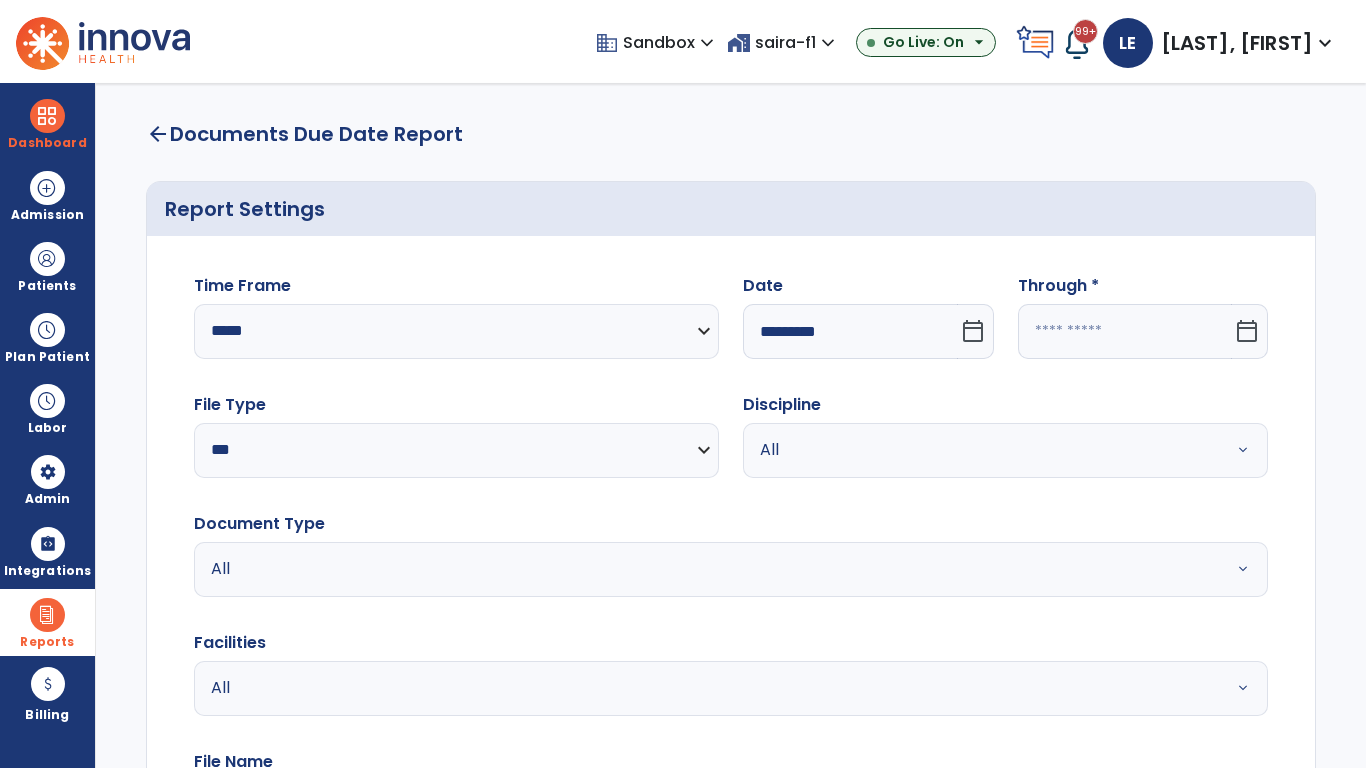 select on "*" 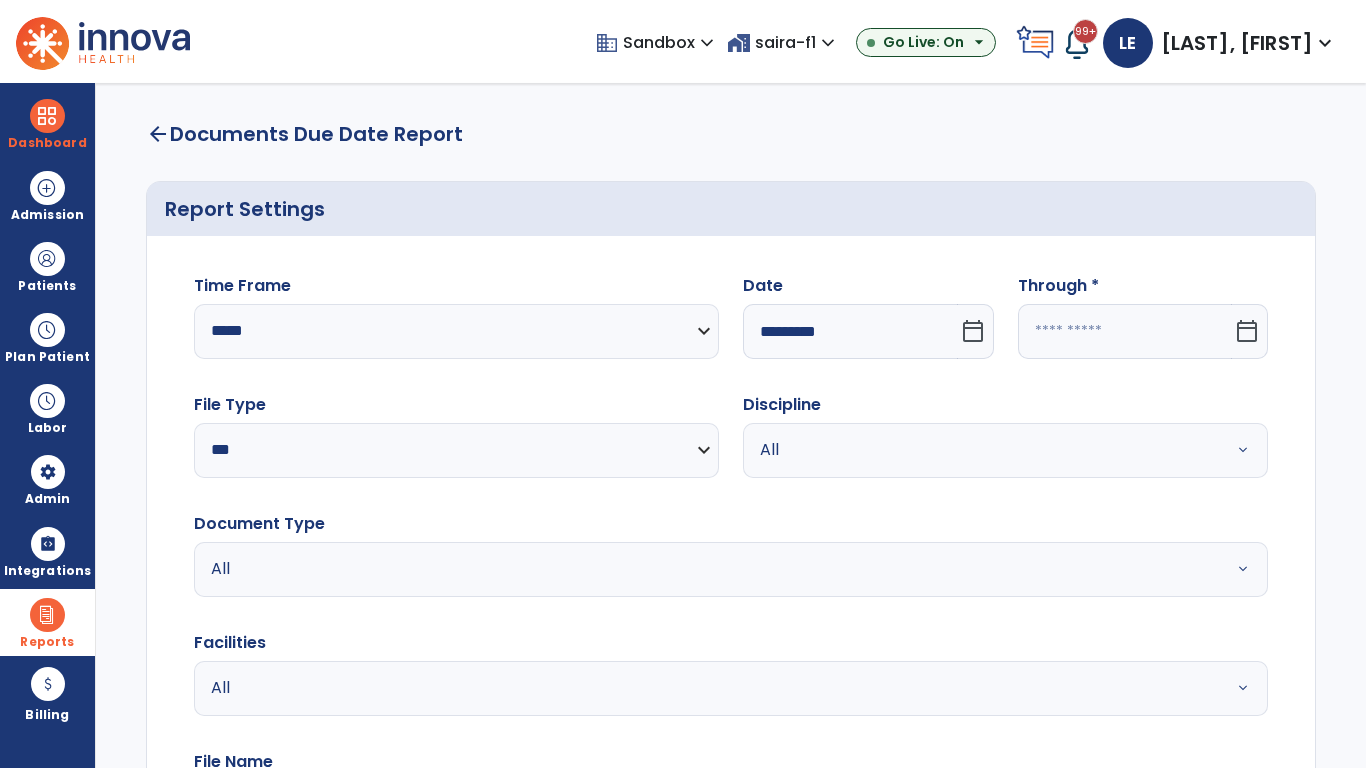 select on "****" 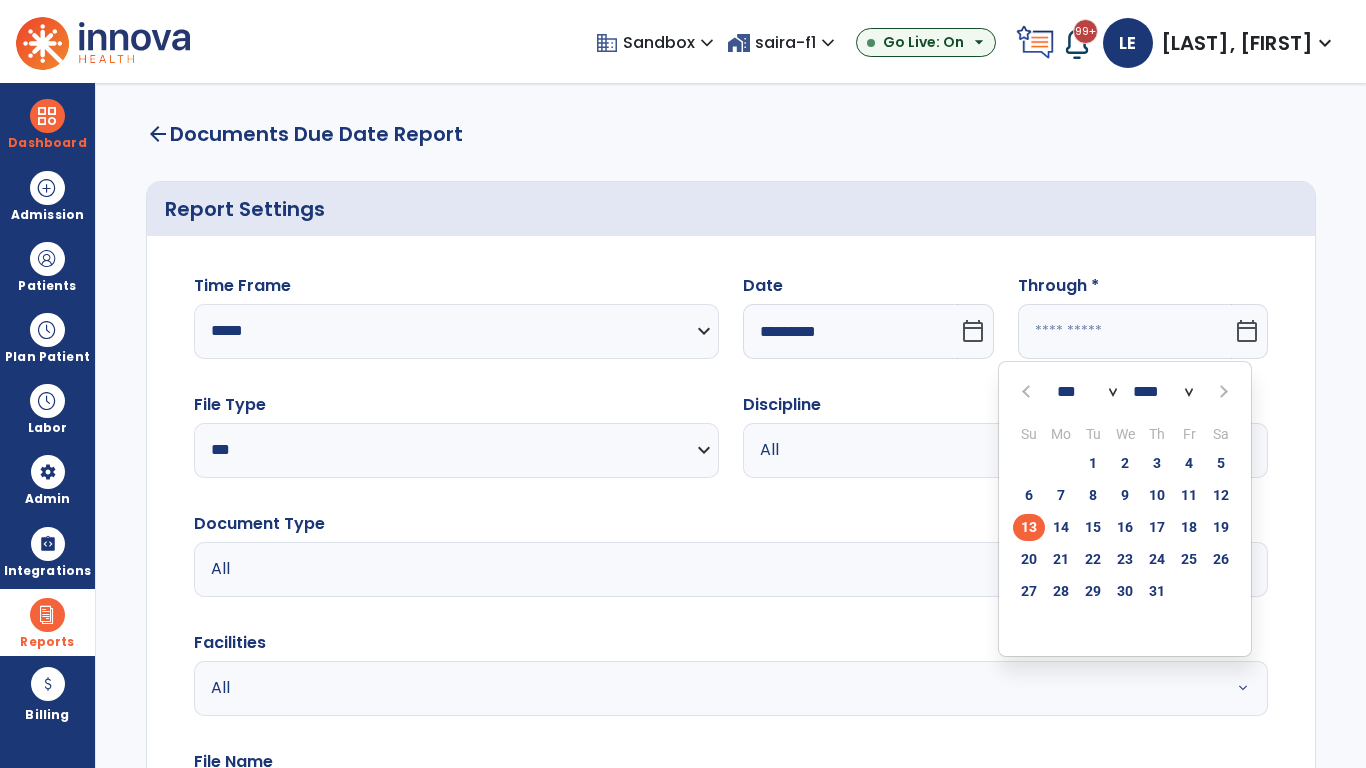 select on "*" 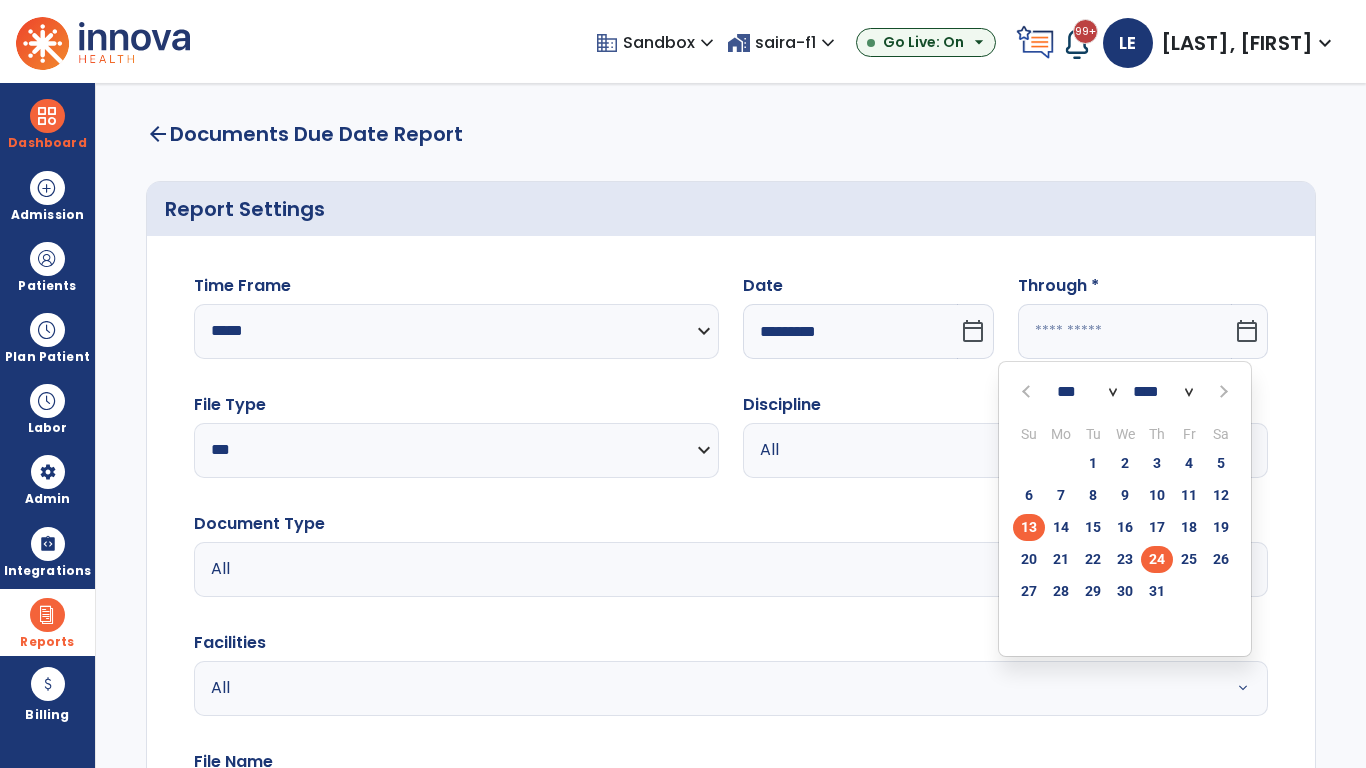 click on "24" 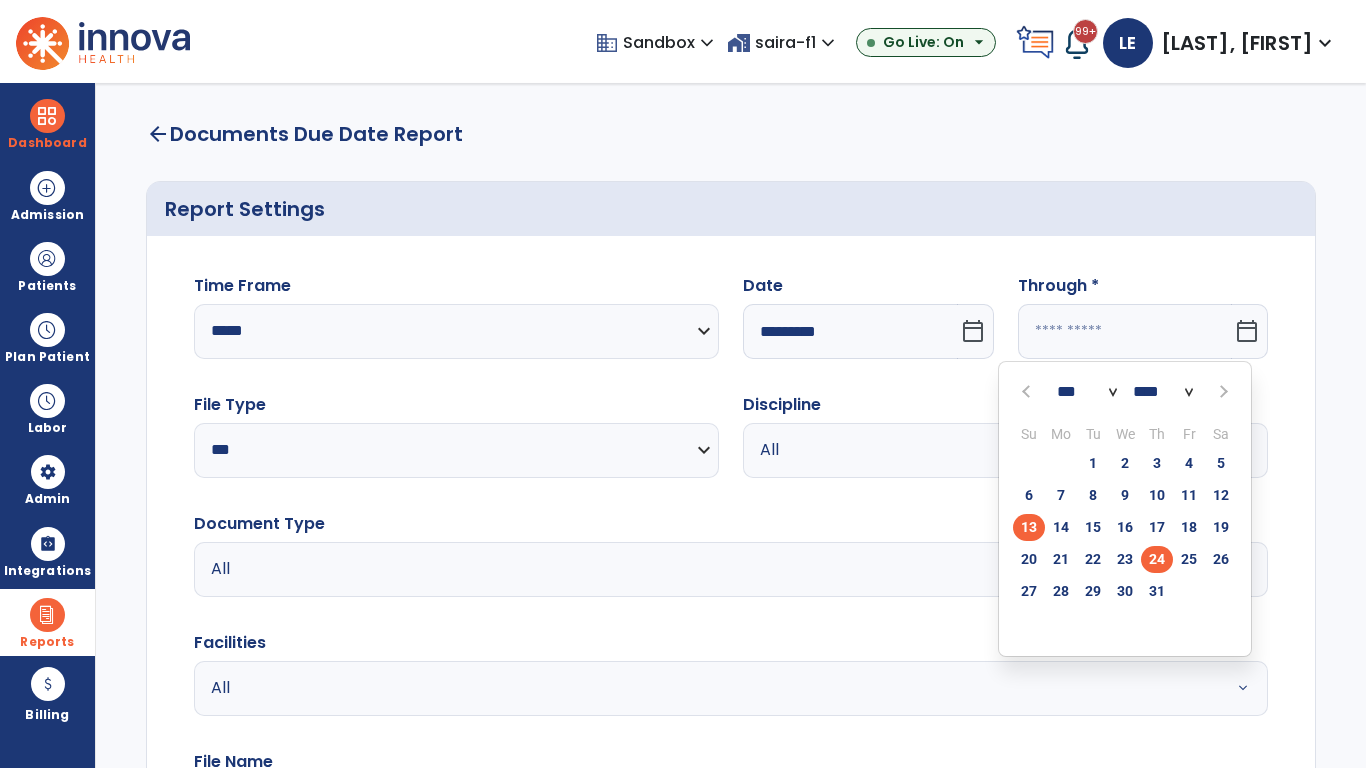 type on "*********" 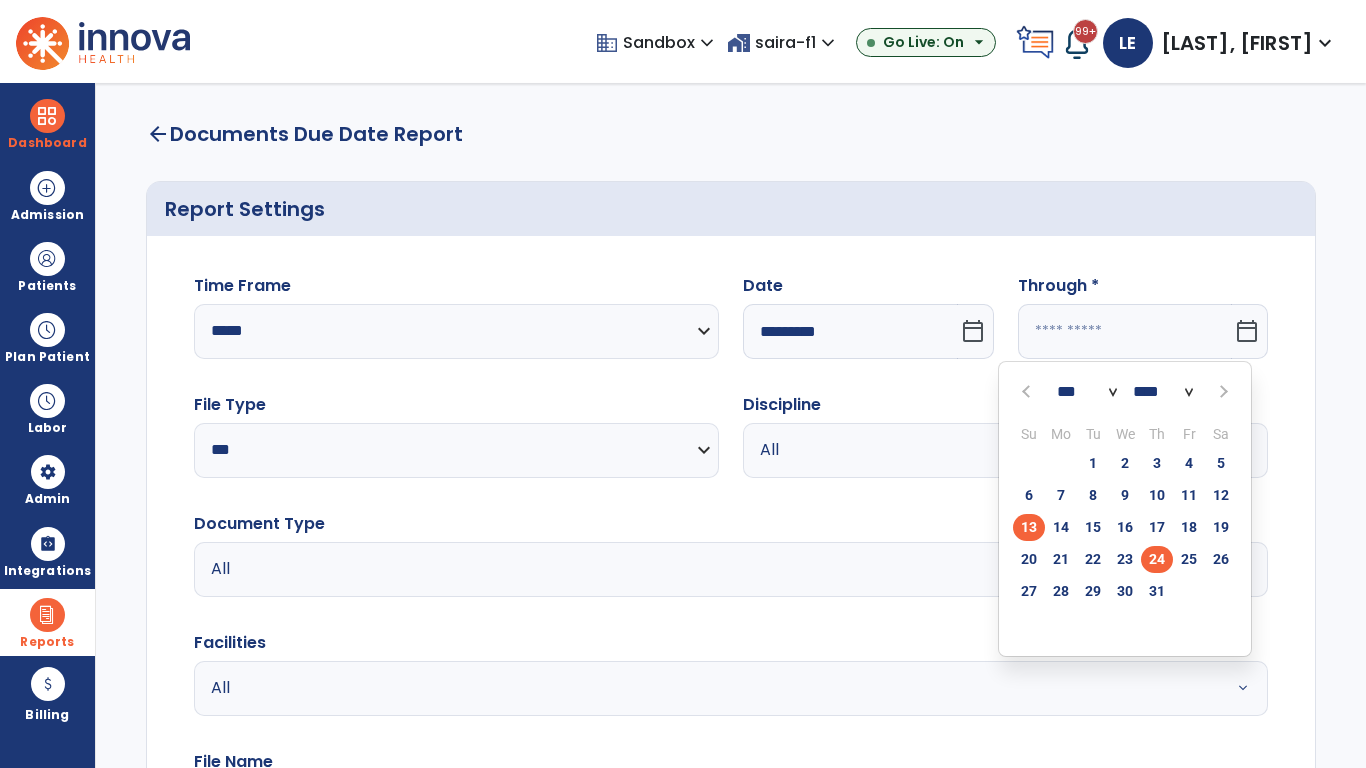type on "**********" 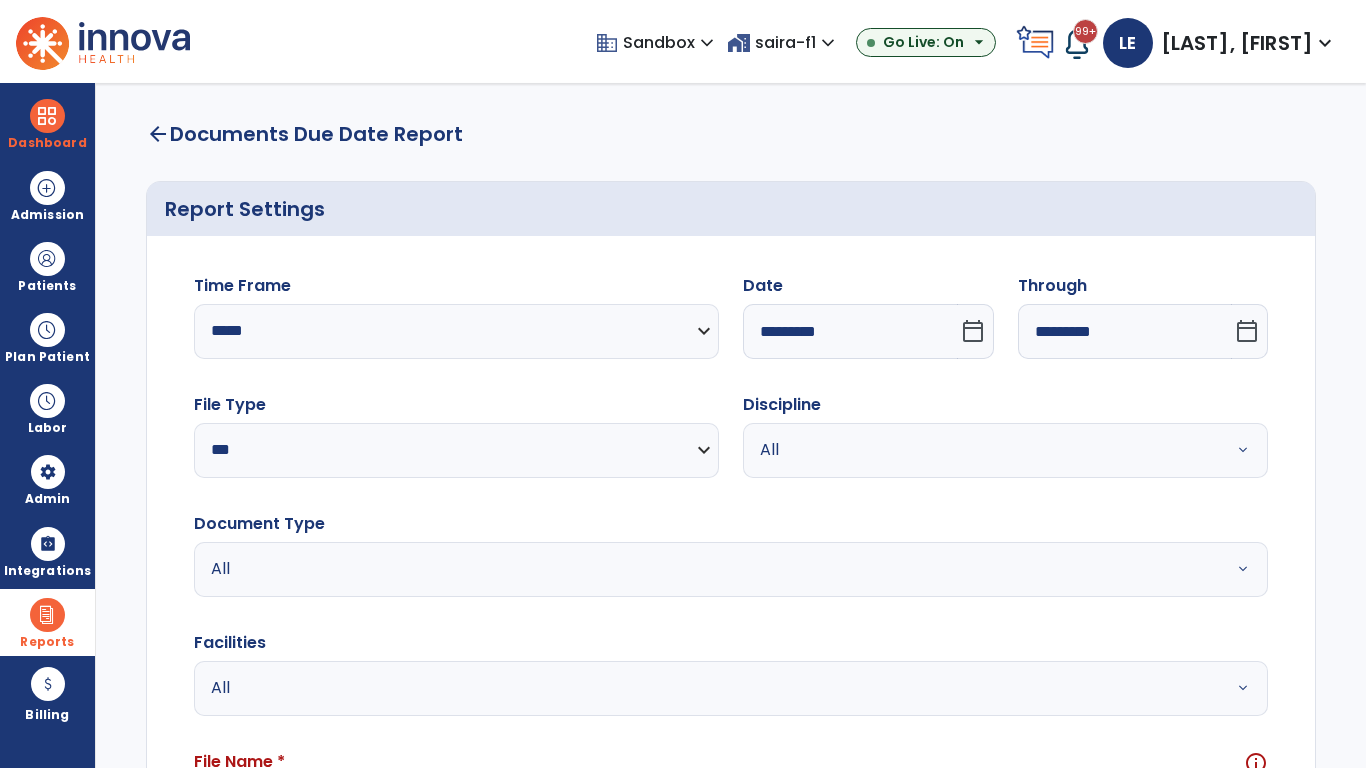 scroll, scrollTop: 51, scrollLeft: 0, axis: vertical 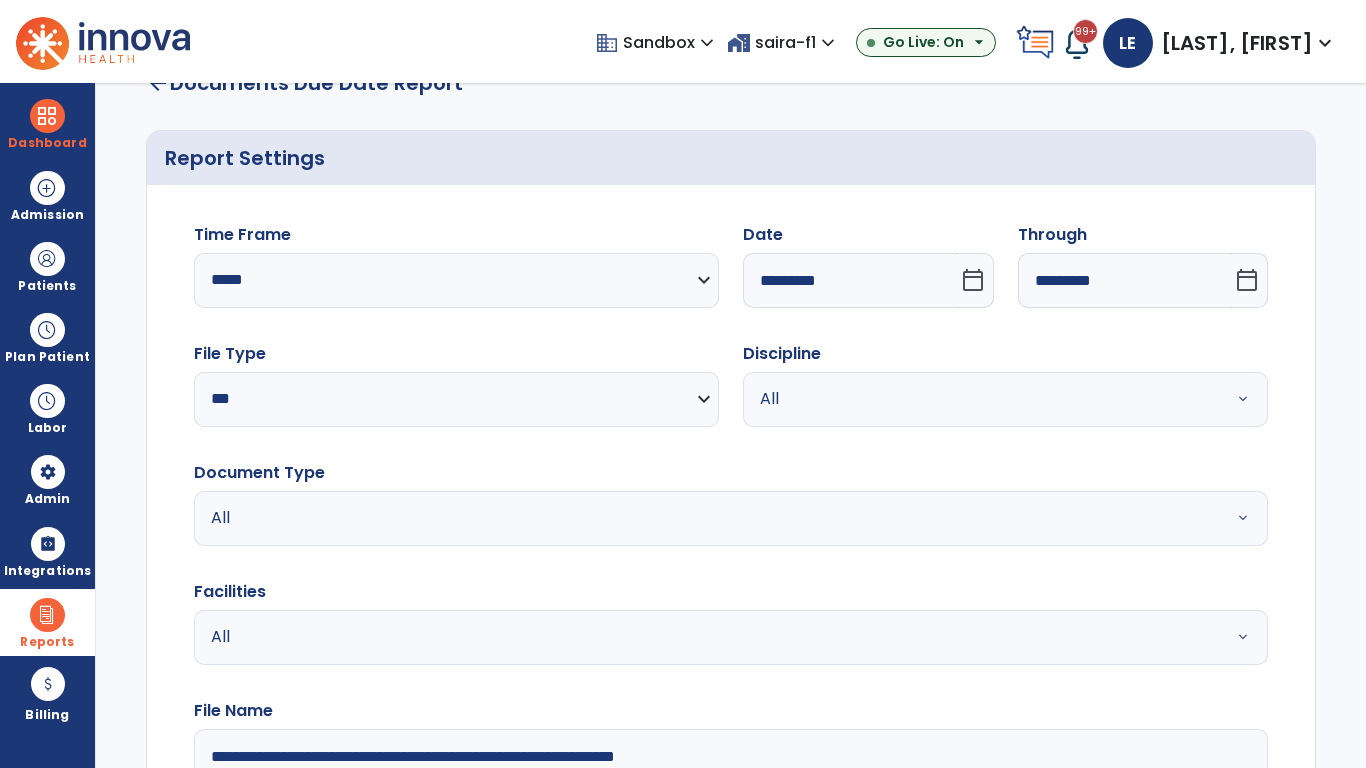 type on "**********" 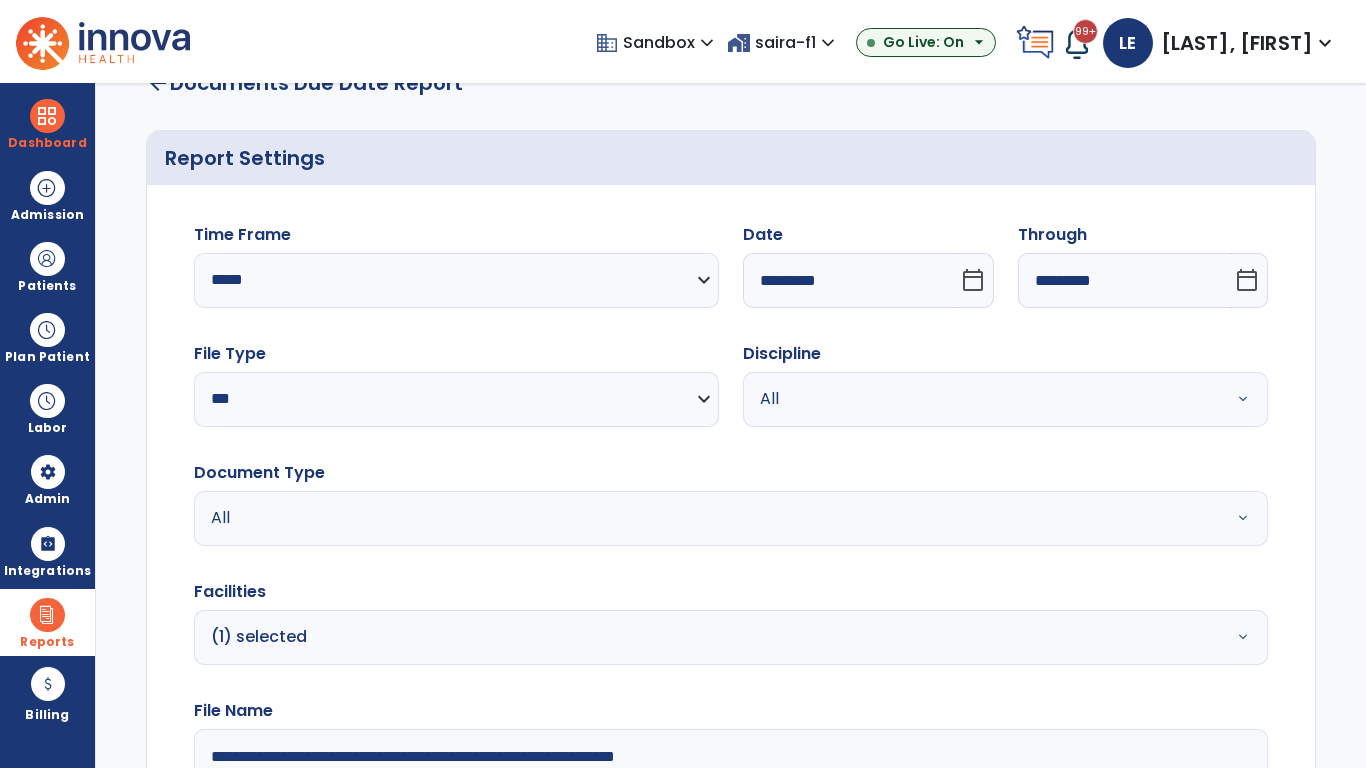 click on "All" at bounding box center (981, 399) 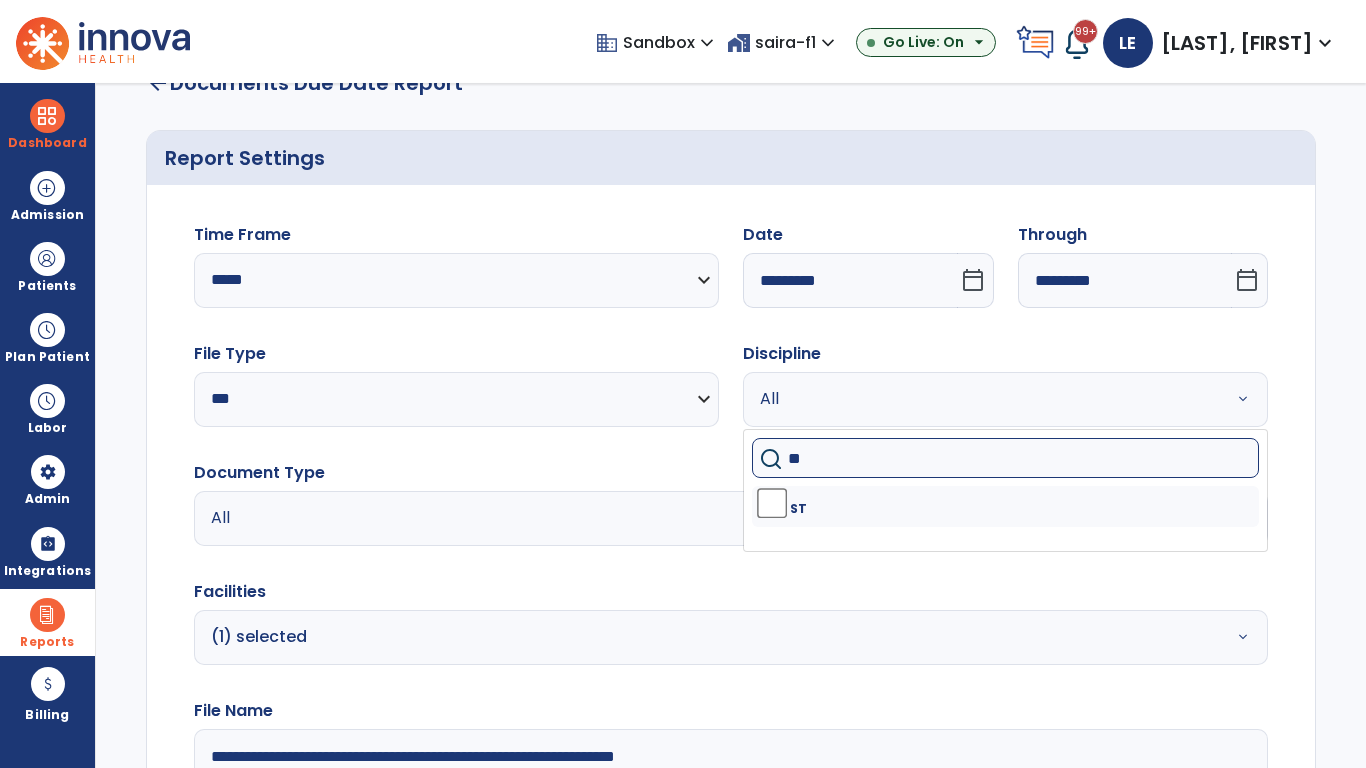 type on "**" 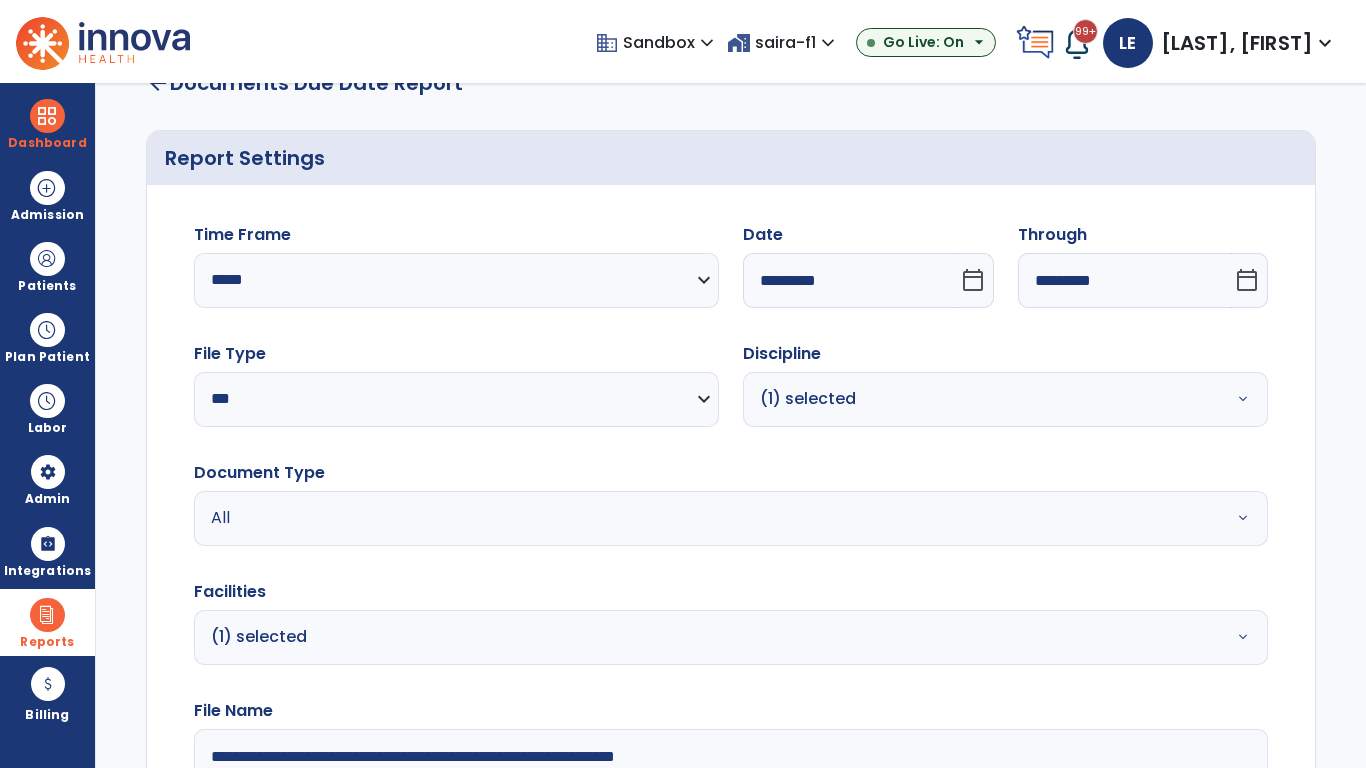 click on "All" at bounding box center (679, 518) 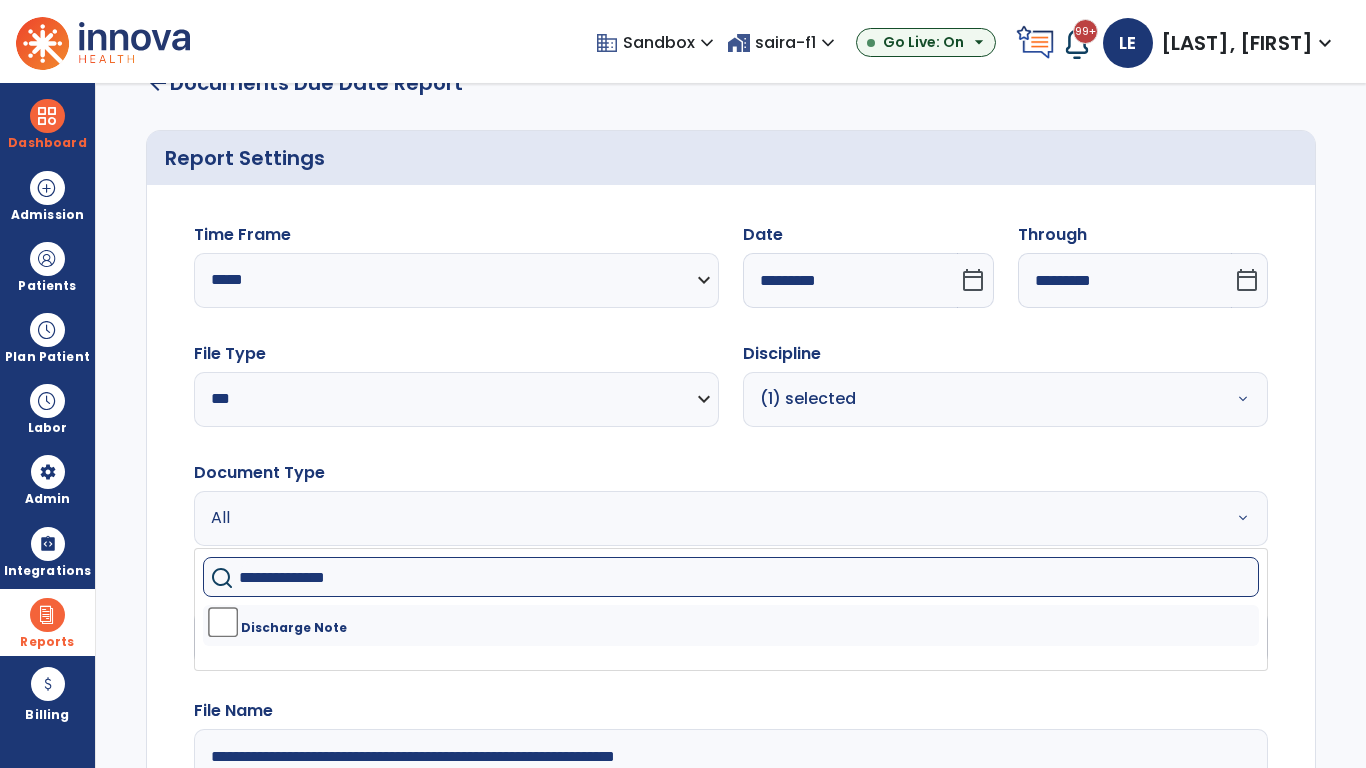 type on "**********" 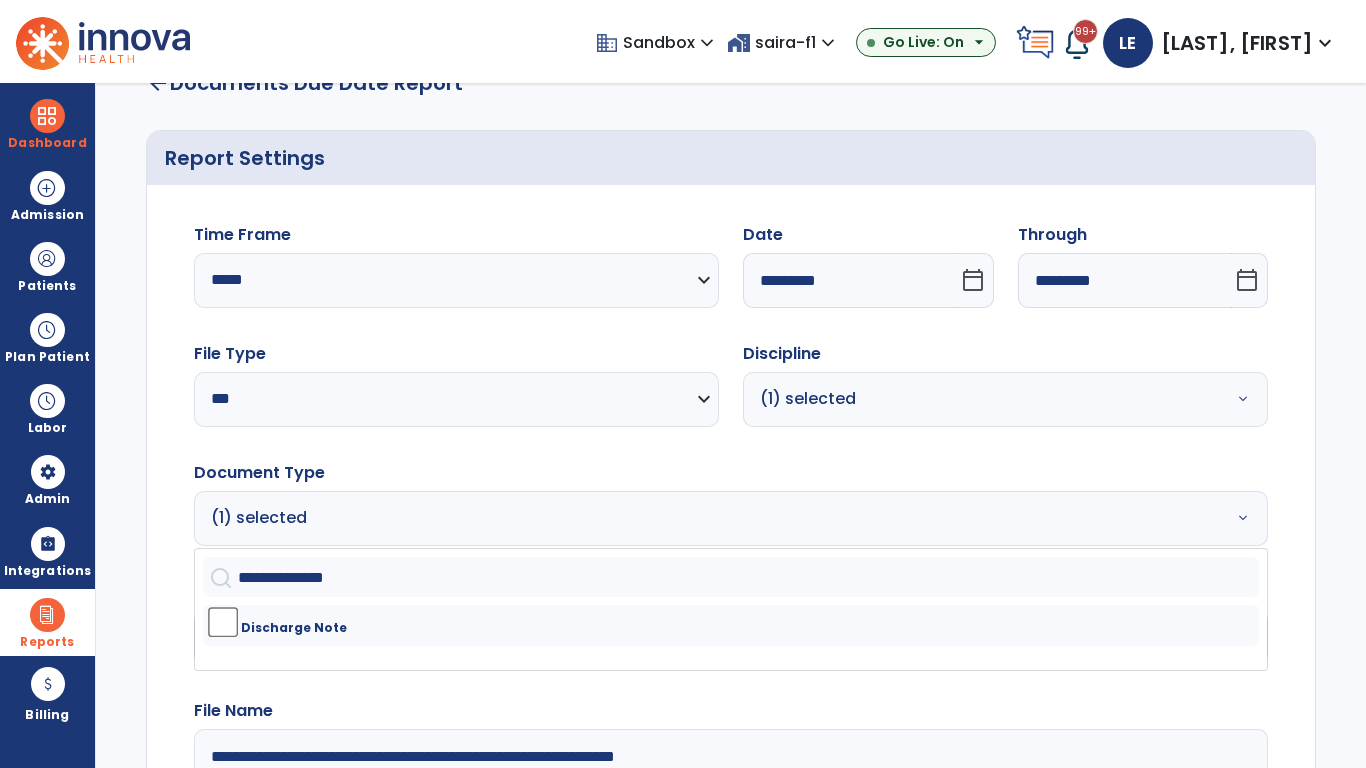 click on "Generate Report" 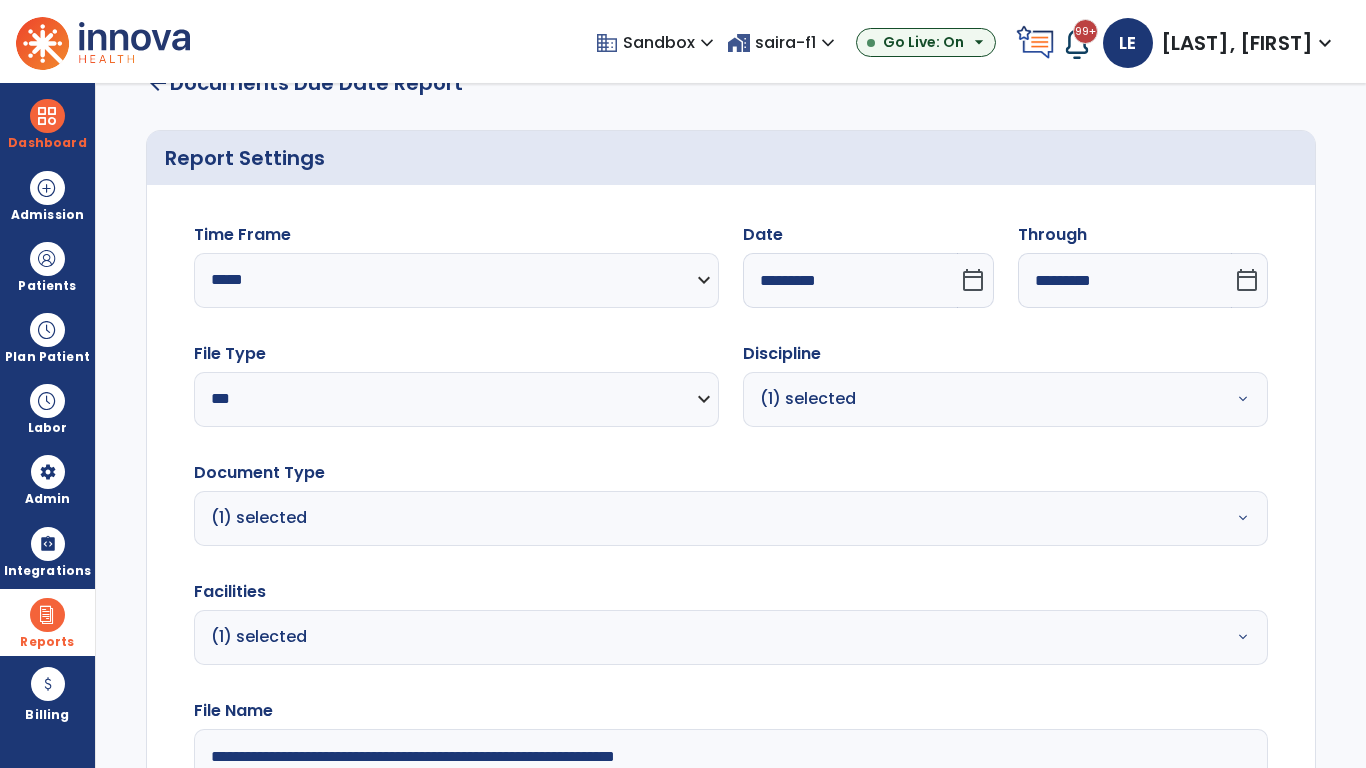 scroll, scrollTop: 264, scrollLeft: 0, axis: vertical 